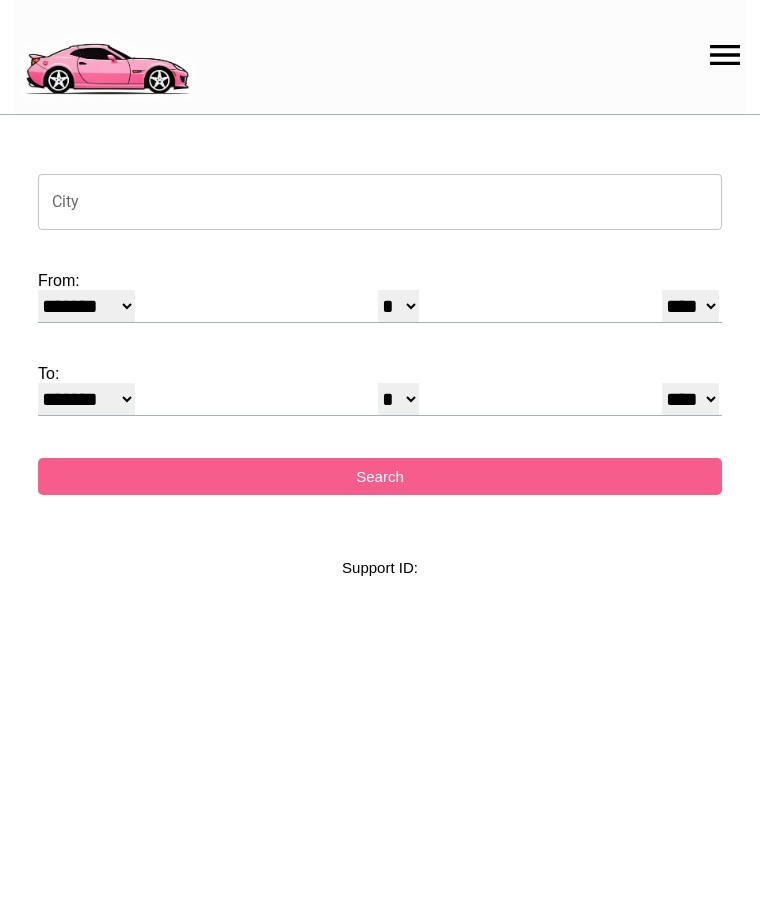 select on "*" 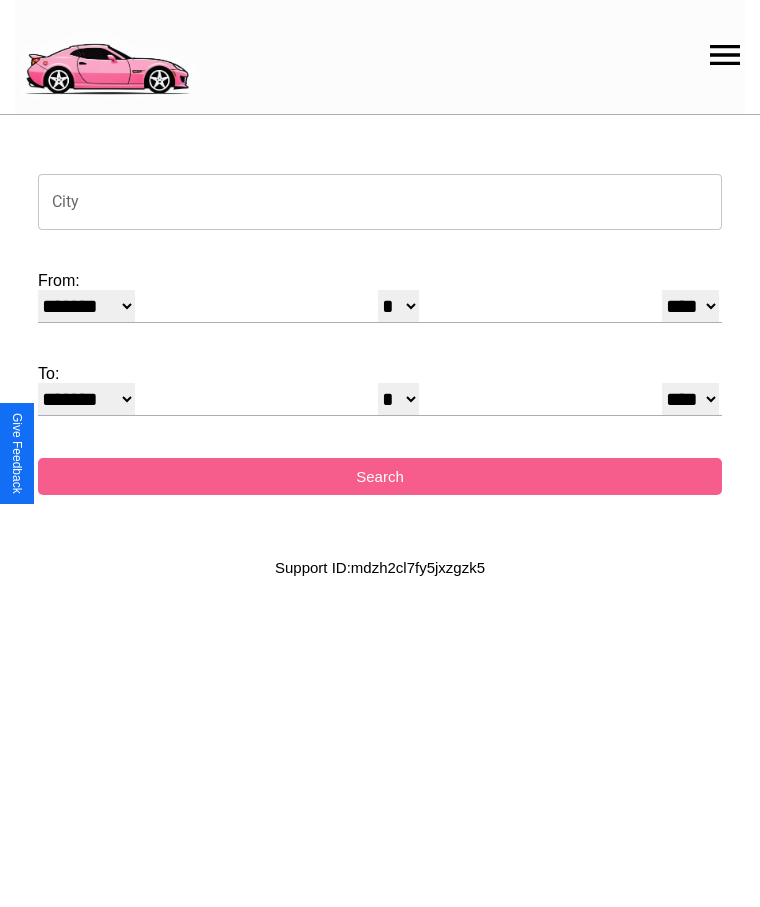 click 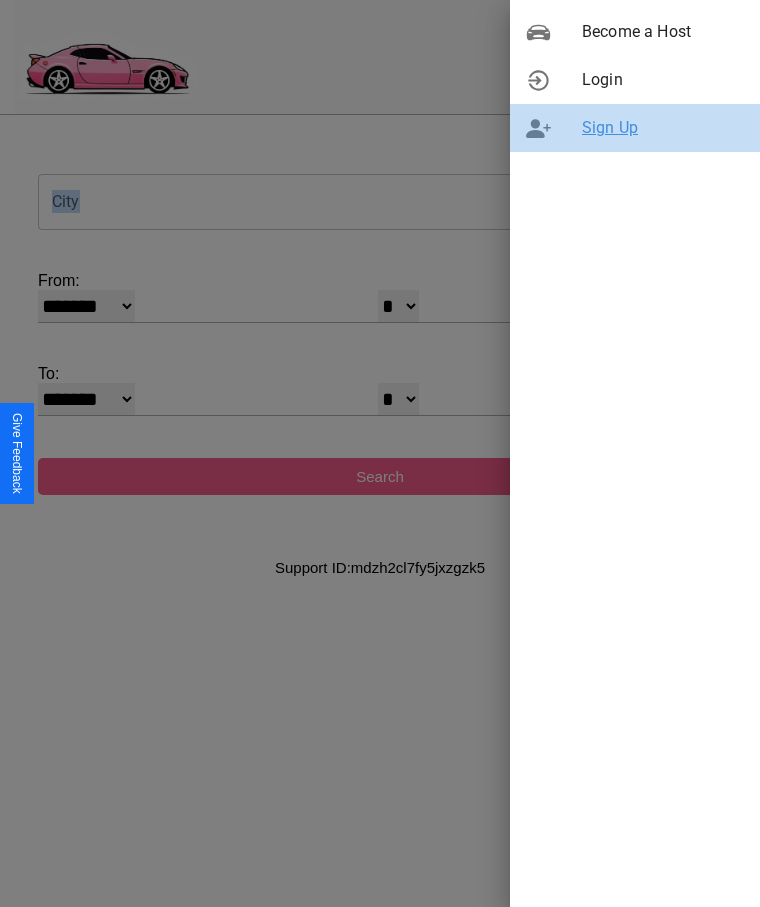 click on "Sign Up" at bounding box center [663, 128] 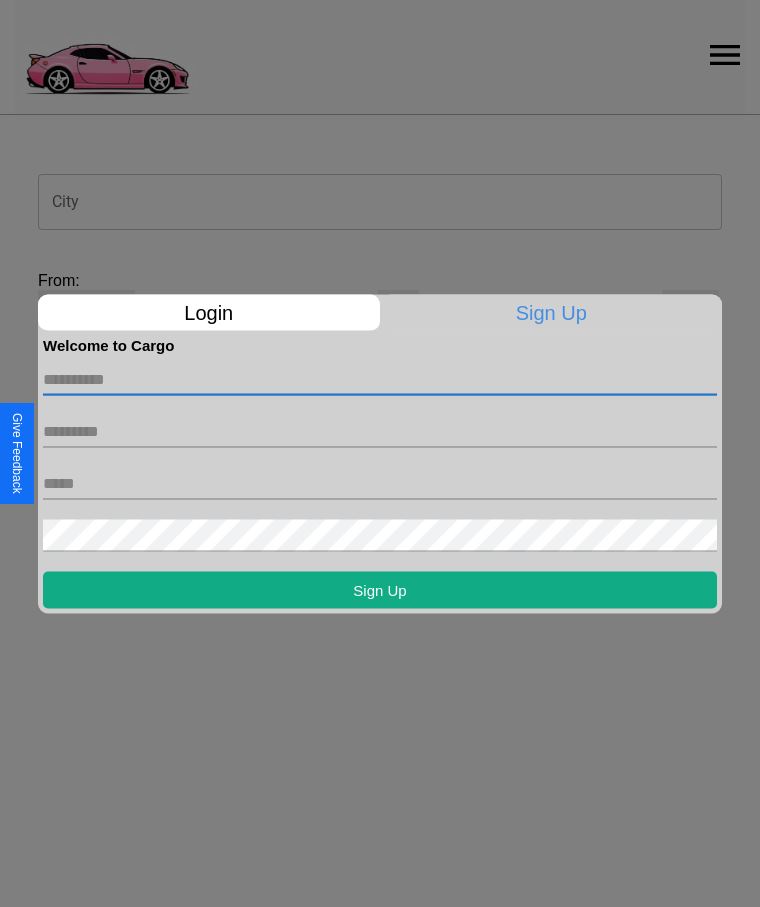 click at bounding box center [380, 379] 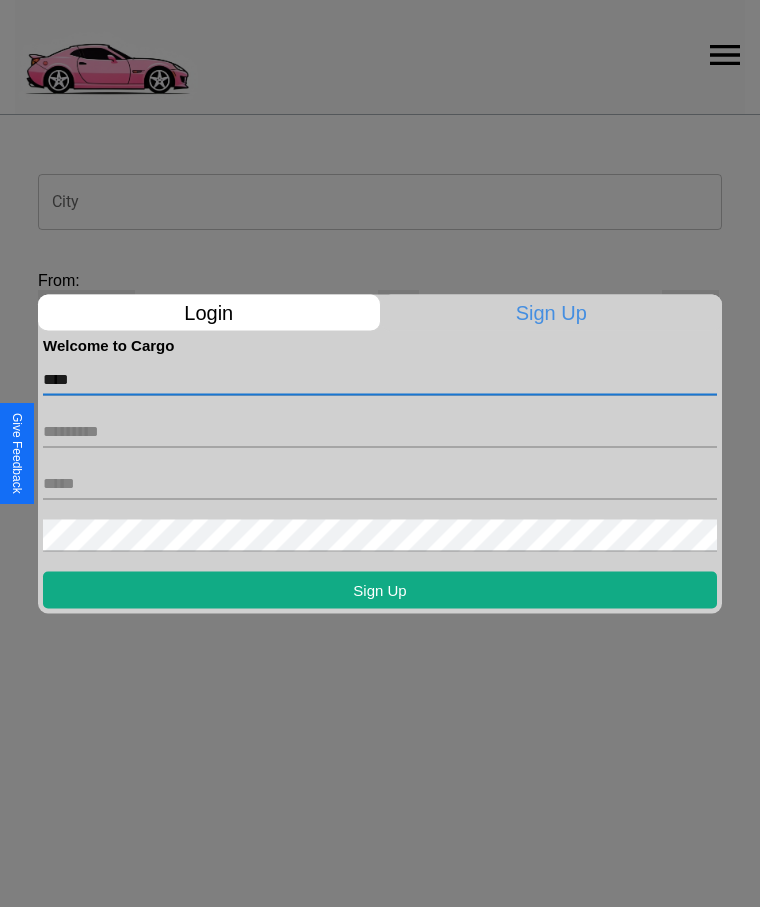 type on "****" 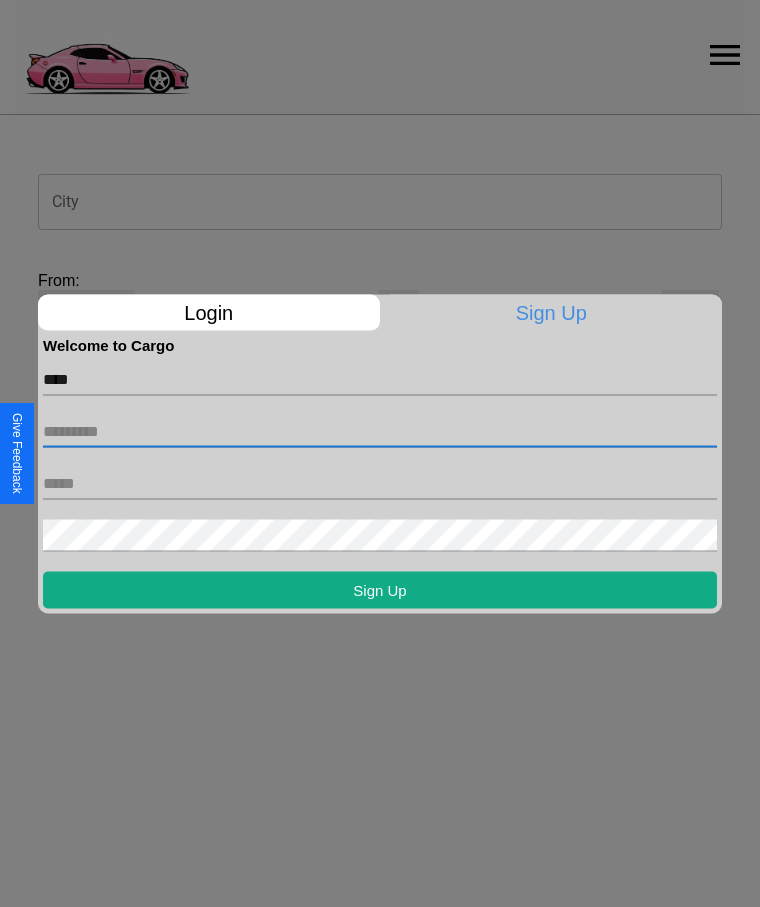 click at bounding box center [380, 431] 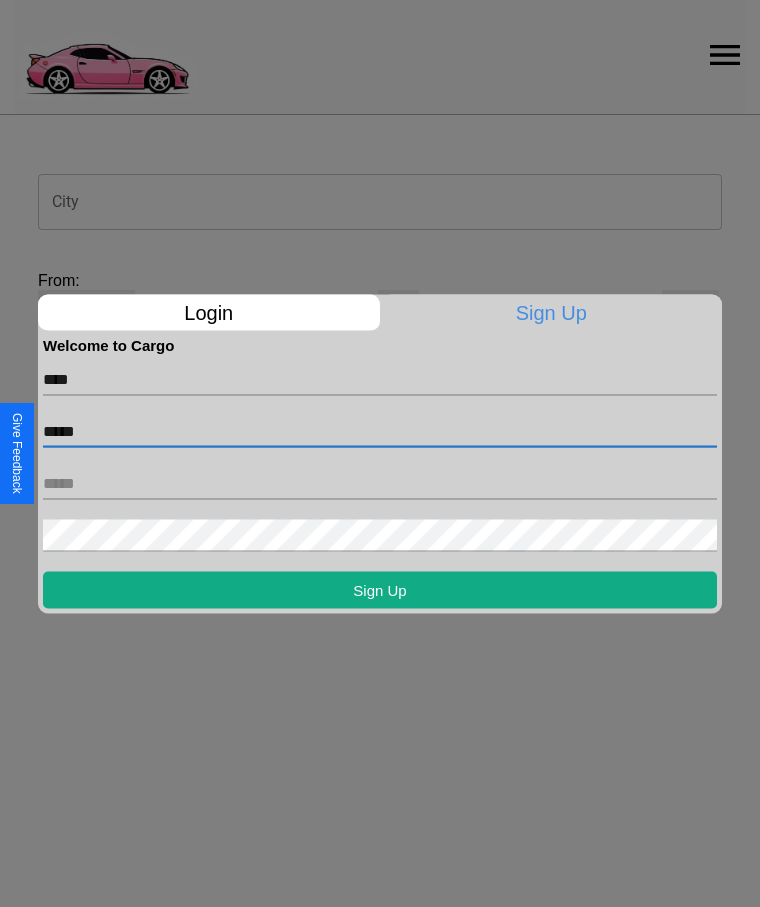 type on "*****" 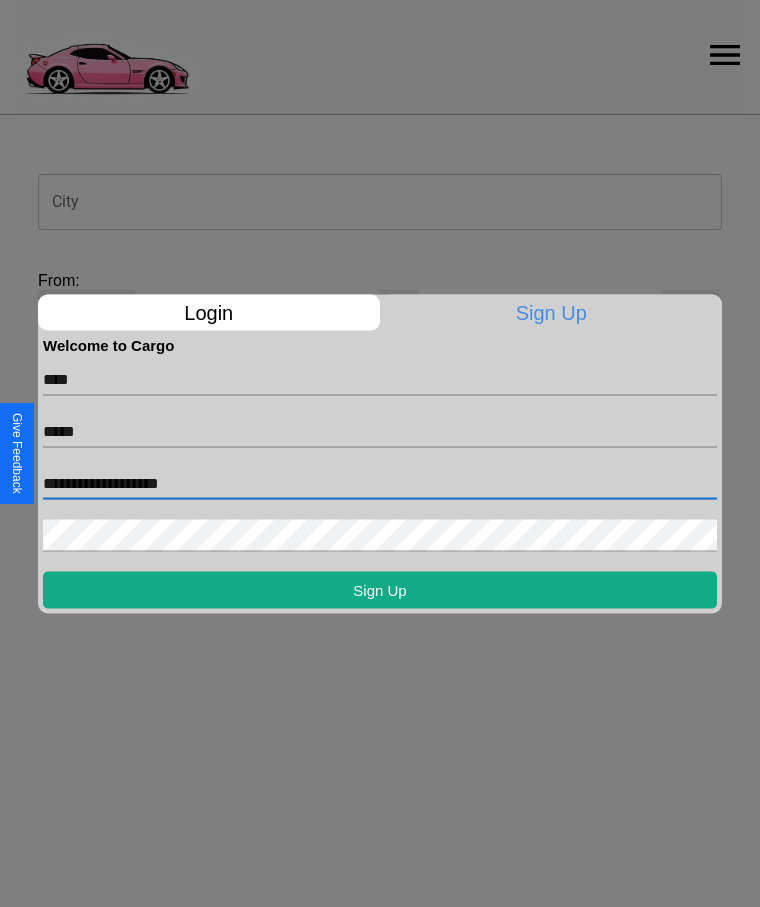 type on "**********" 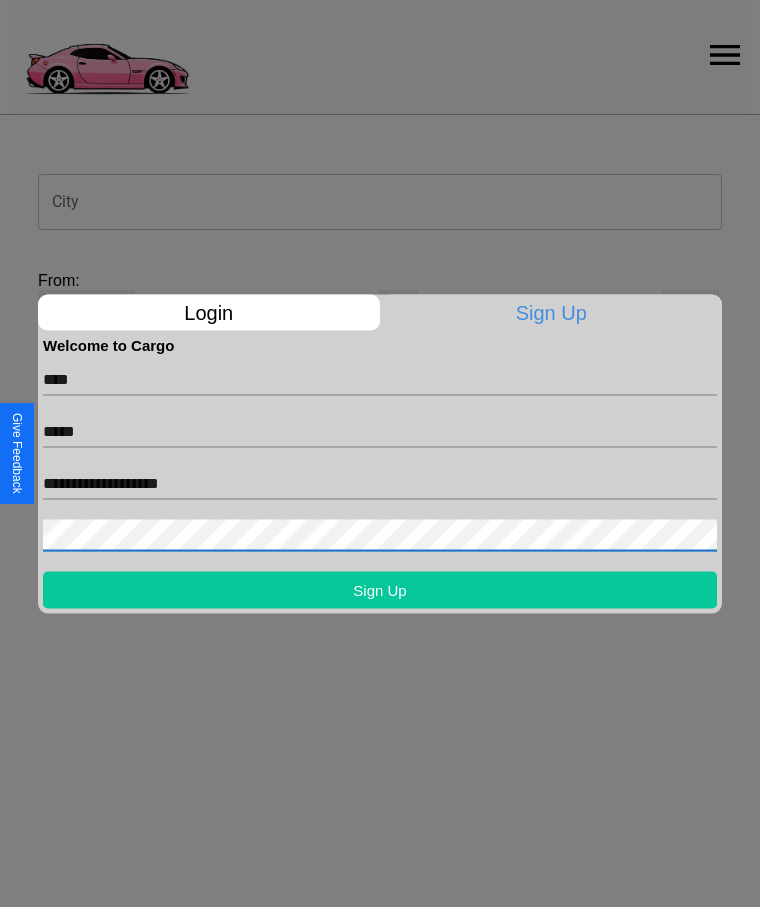 click on "Sign Up" at bounding box center (380, 589) 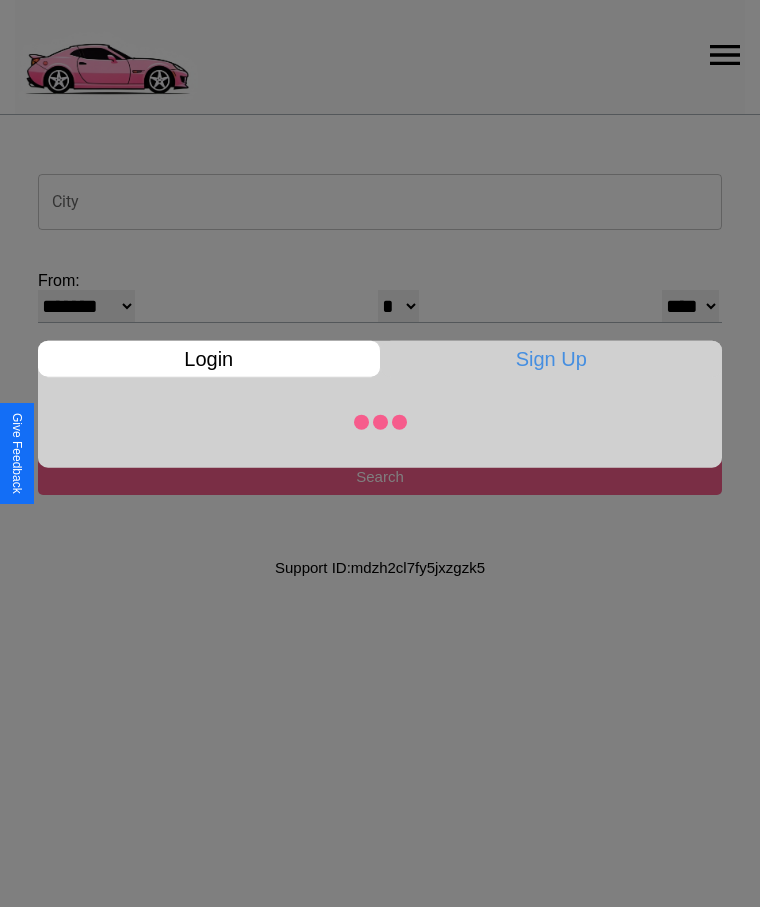 select on "*" 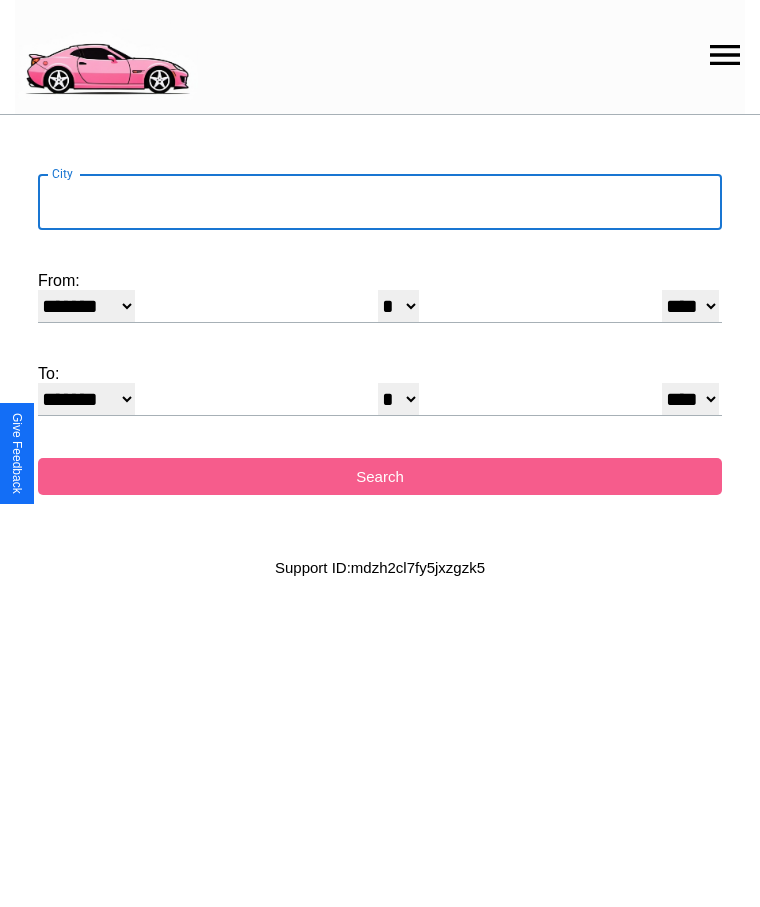 click on "City" at bounding box center (380, 202) 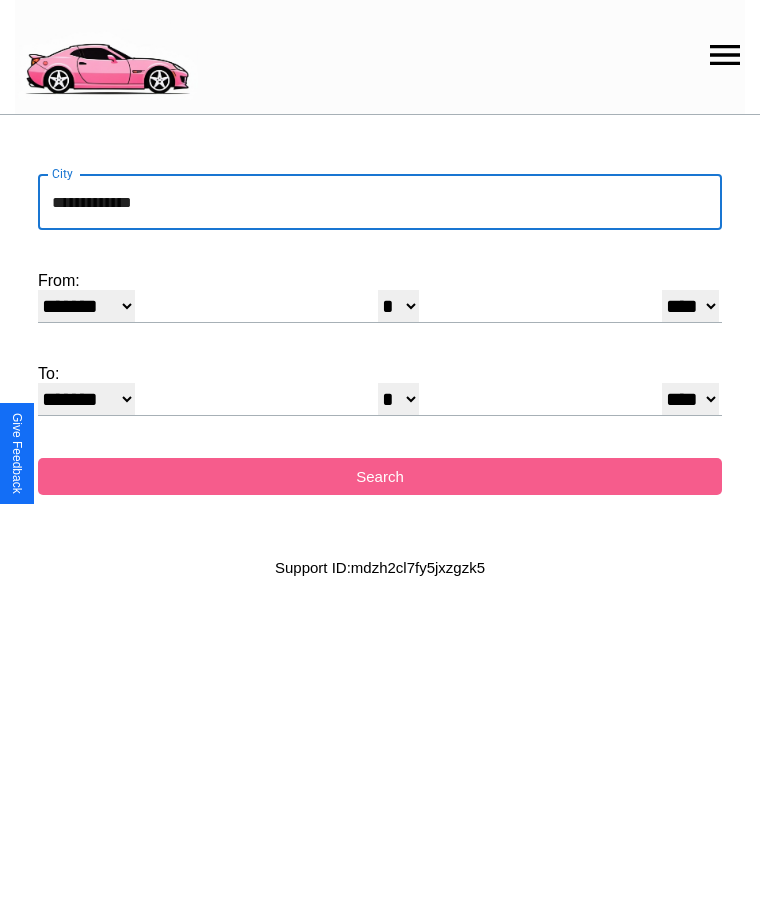 type on "**********" 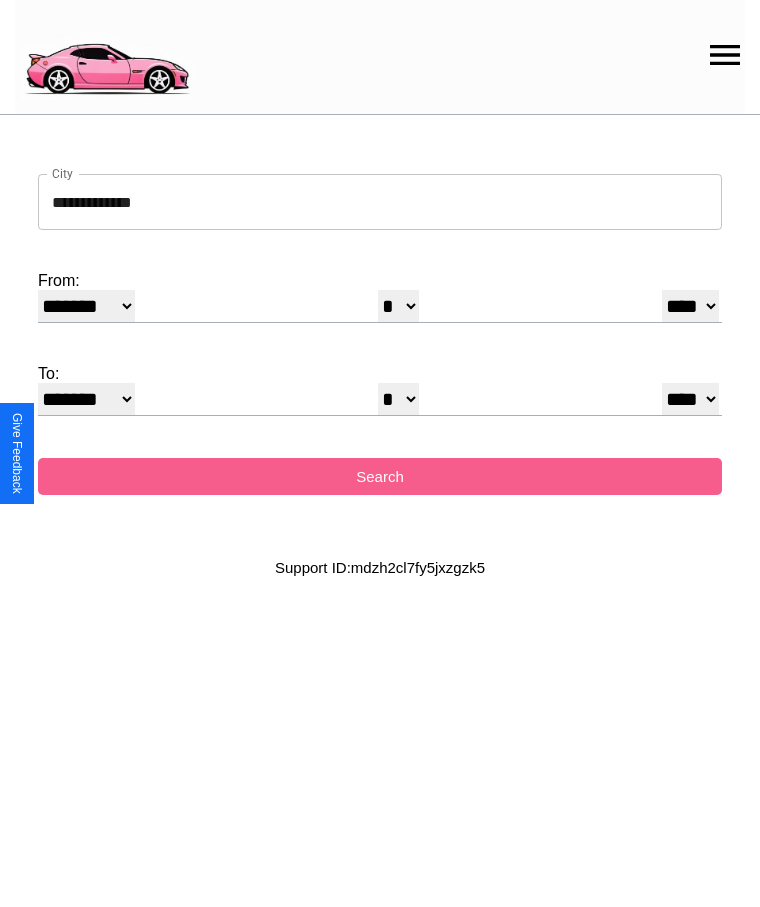 click on "******* ******** ***** ***** *** **** **** ****** ********* ******* ******** ********" at bounding box center (86, 306) 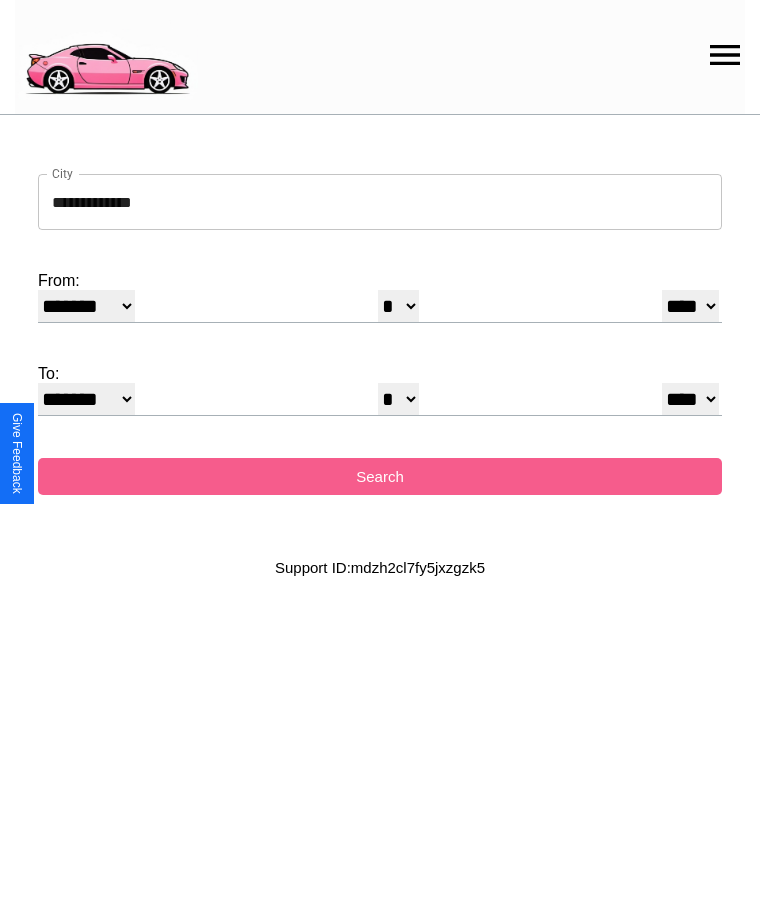 select on "*" 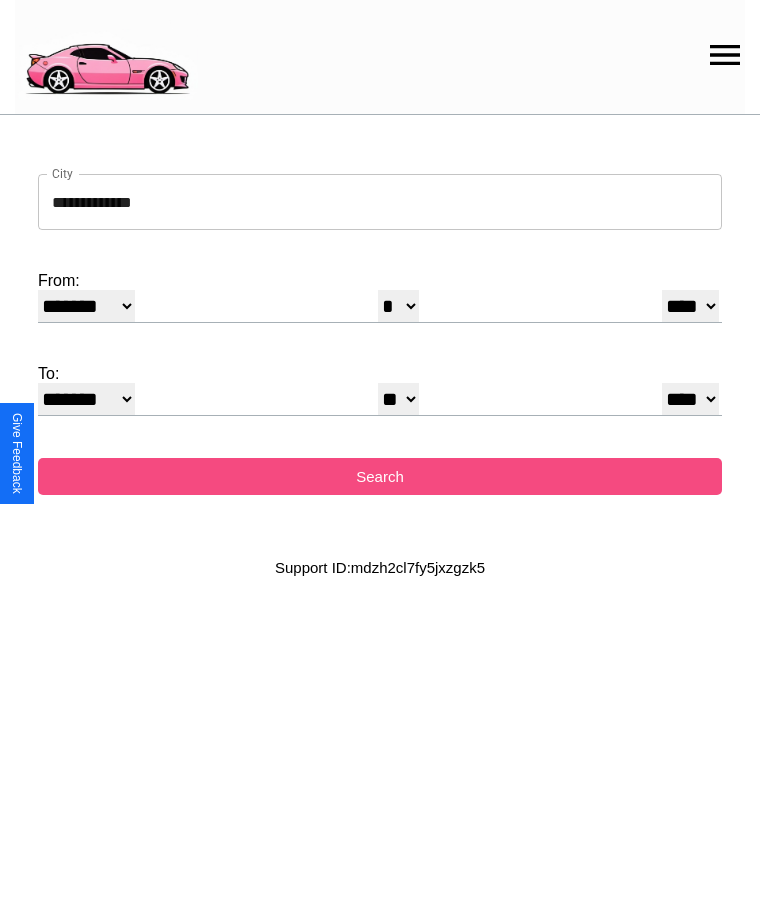click on "Search" at bounding box center [380, 476] 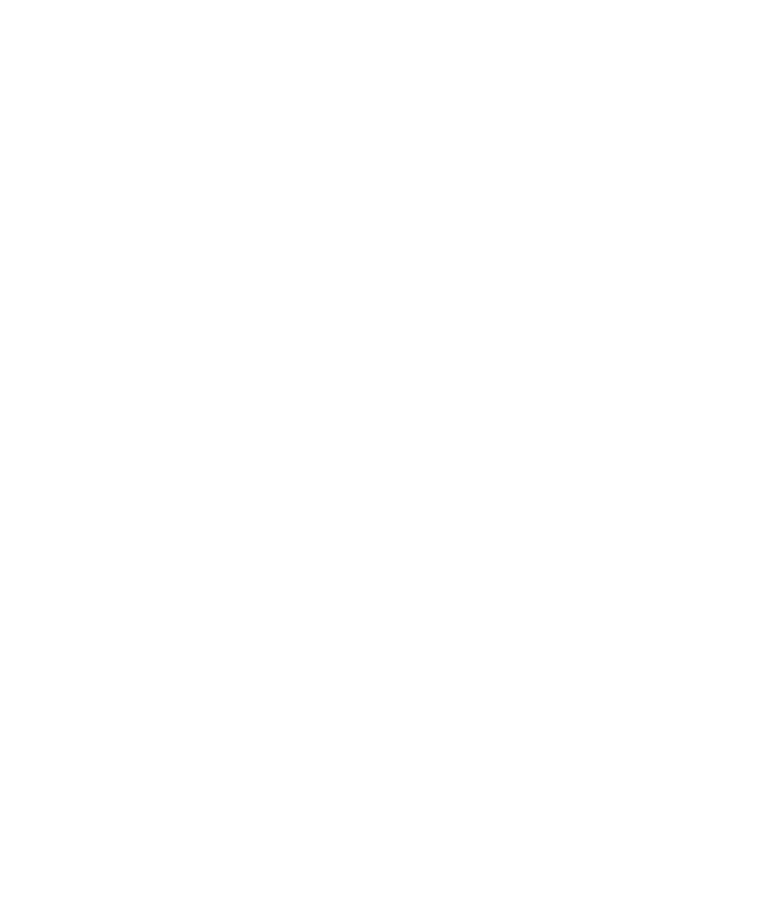 scroll, scrollTop: 0, scrollLeft: 0, axis: both 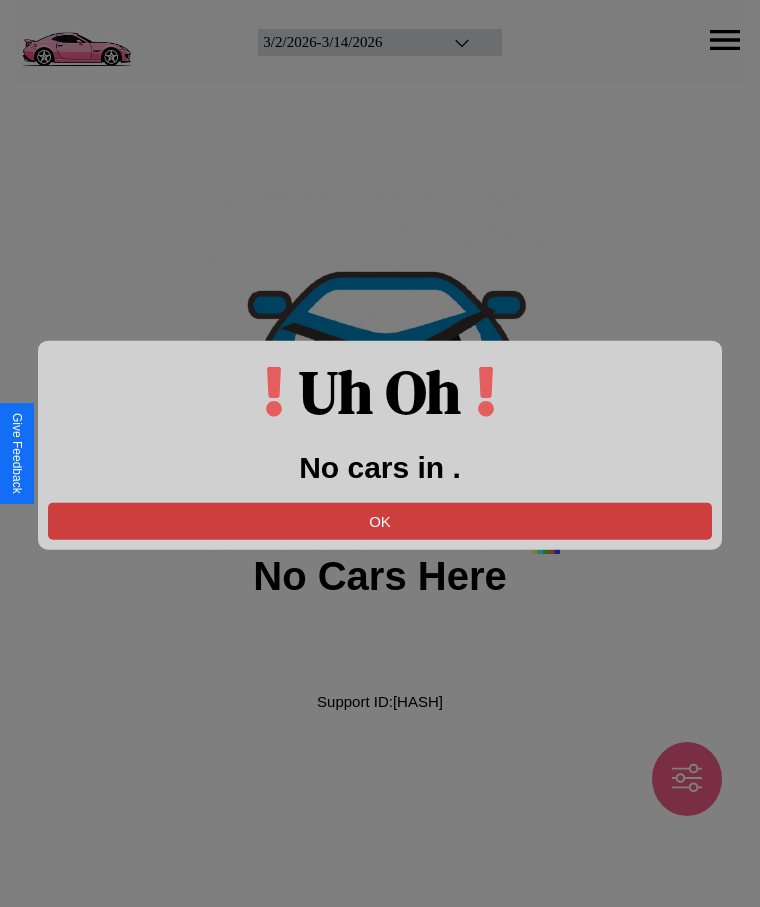 click on "OK" at bounding box center (380, 520) 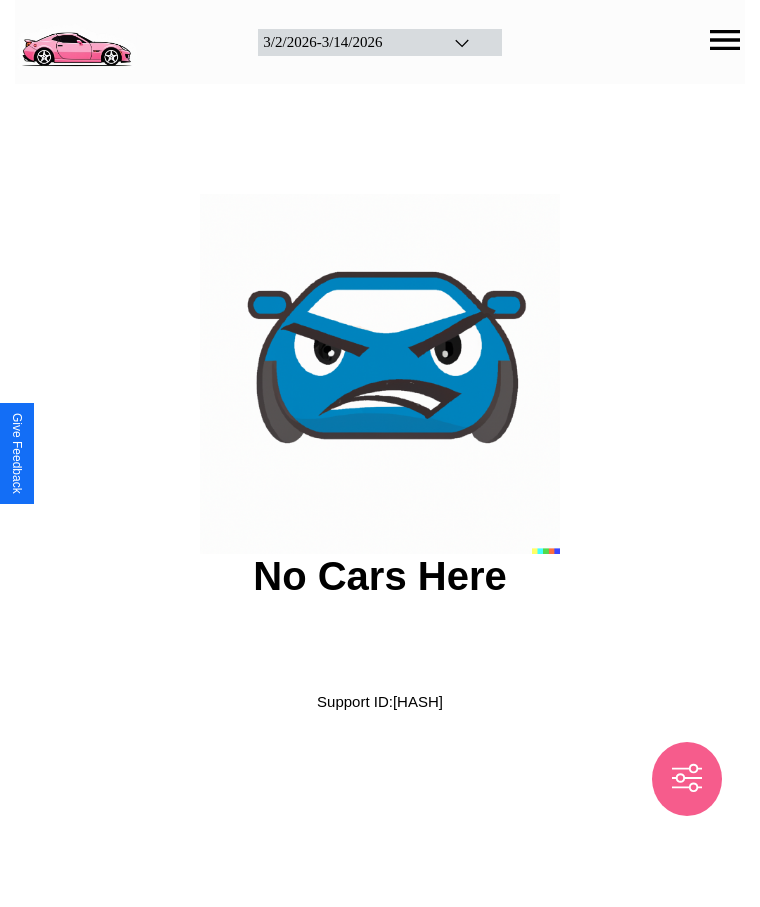 click at bounding box center [76, 40] 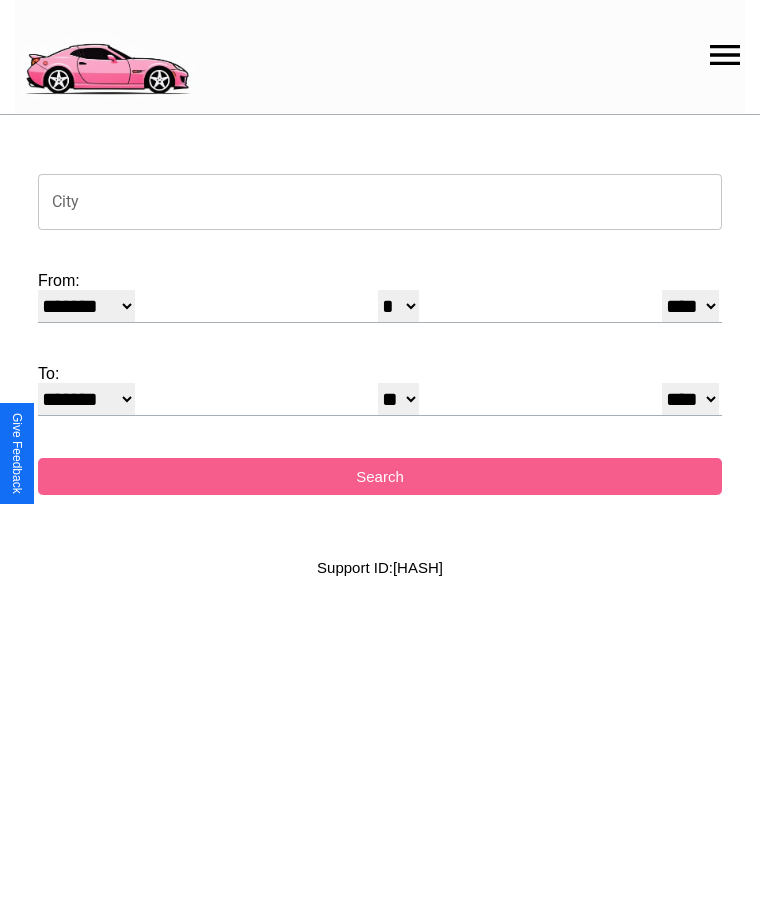 click on "City" at bounding box center (380, 202) 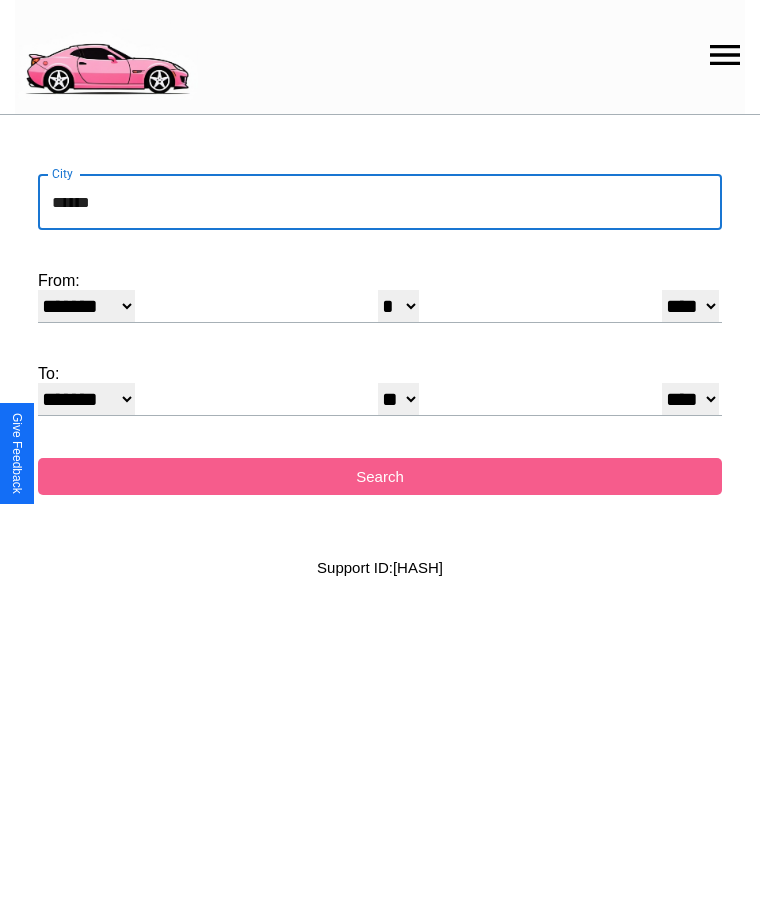 type on "******" 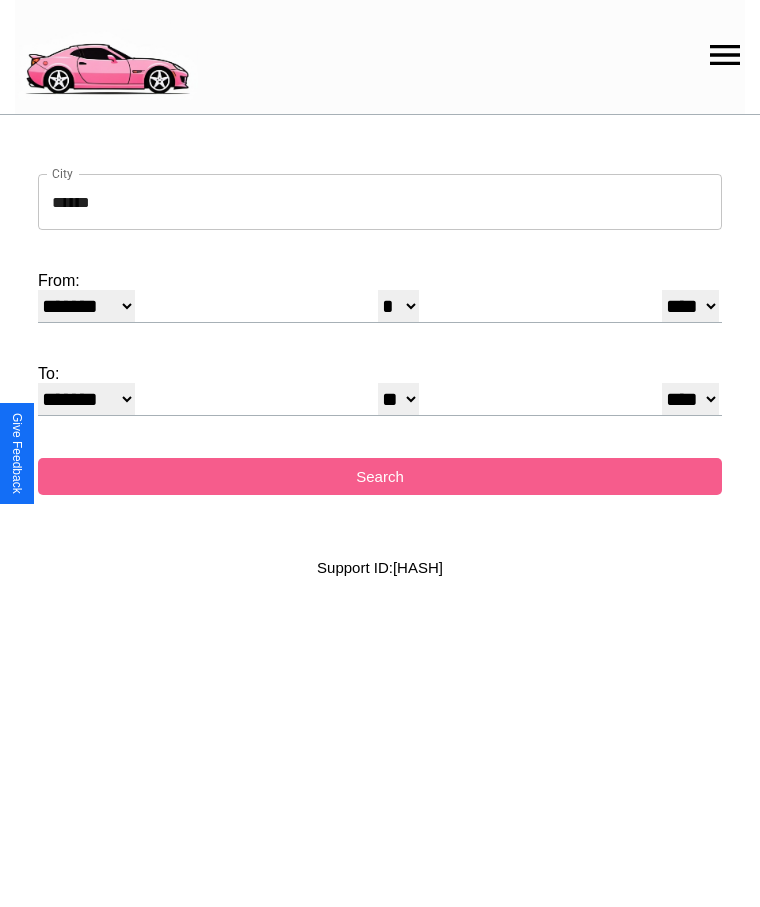 click on "******* ******** ***** ***** *** **** **** ****** ********* ******* ******** ********" at bounding box center [86, 306] 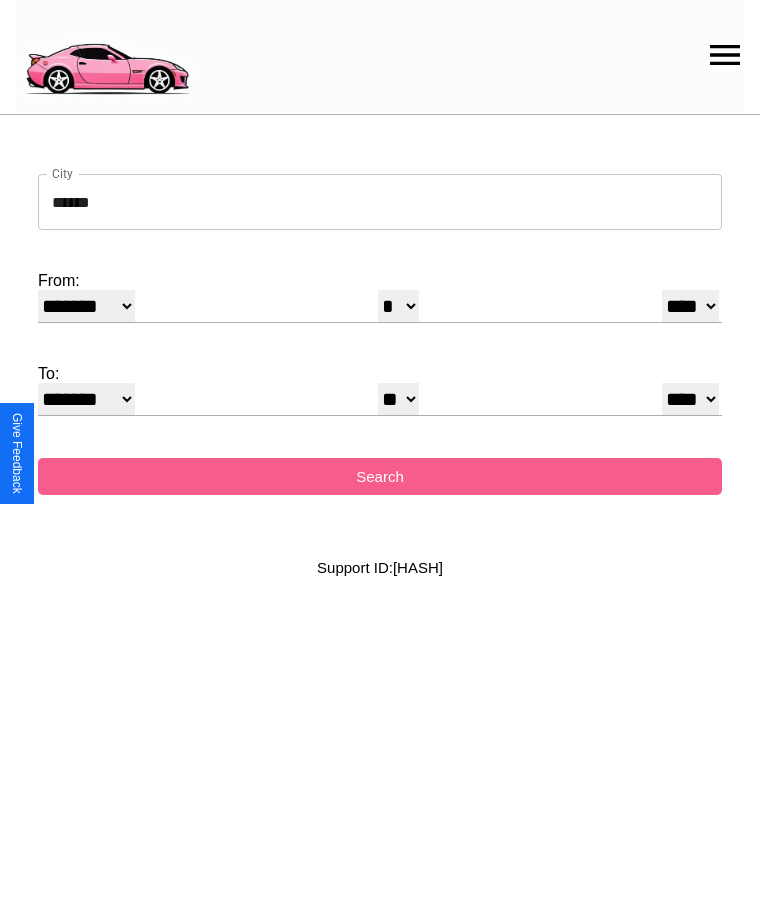 select on "*" 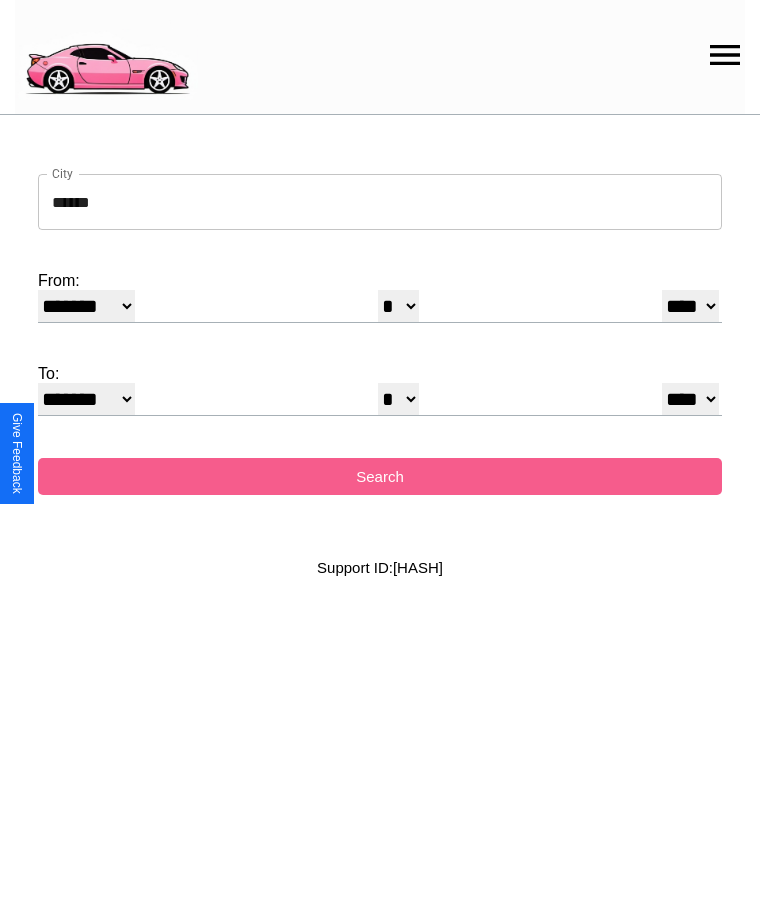 click on "* * * * * * * * * ** ** ** ** ** ** ** ** ** ** ** ** ** ** ** ** ** ** ** ** **" at bounding box center [398, 399] 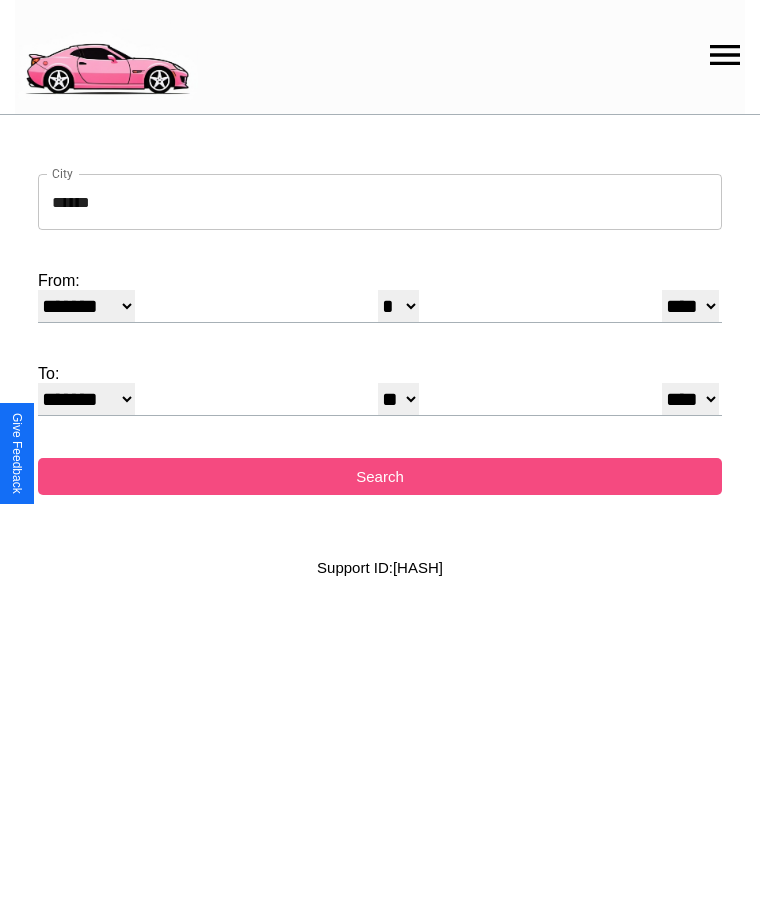 click on "Search" at bounding box center (380, 476) 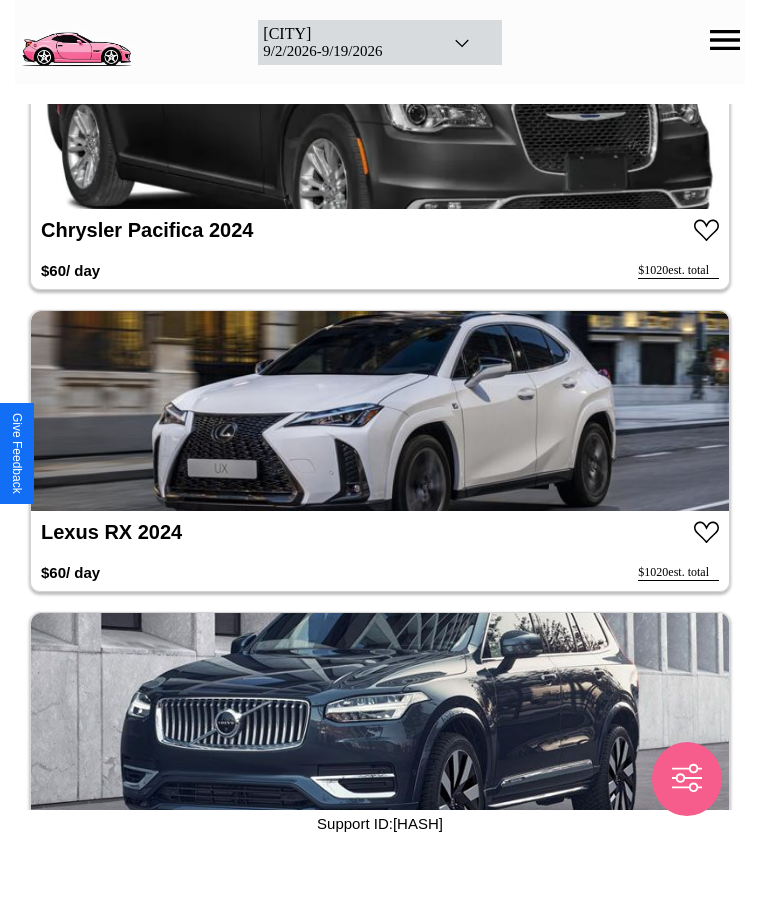 scroll, scrollTop: 37266, scrollLeft: 0, axis: vertical 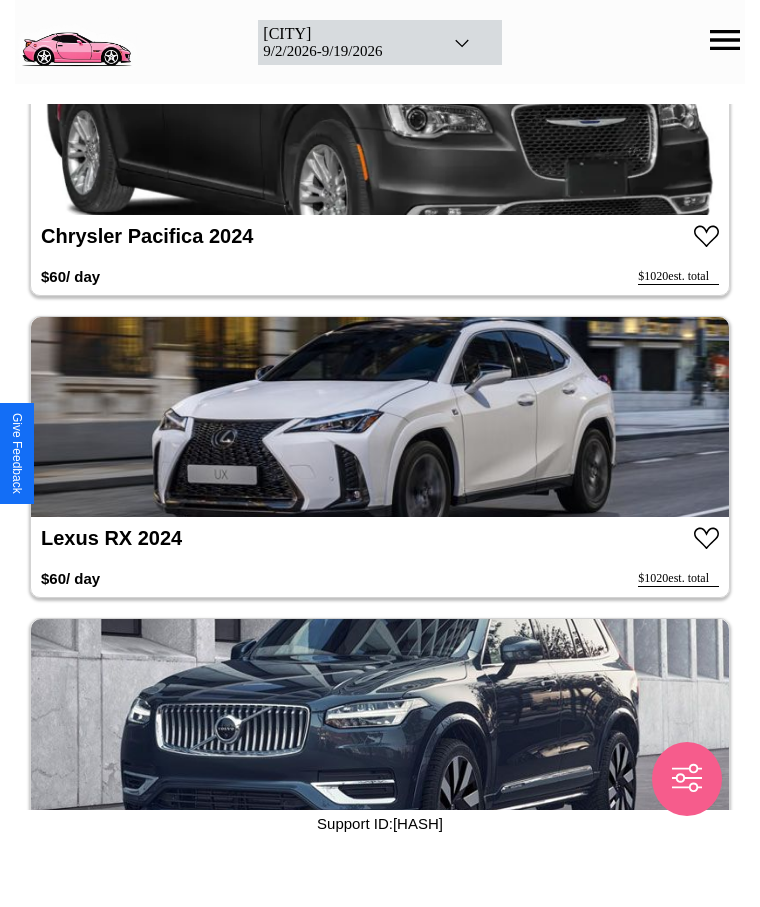 click at bounding box center [380, 417] 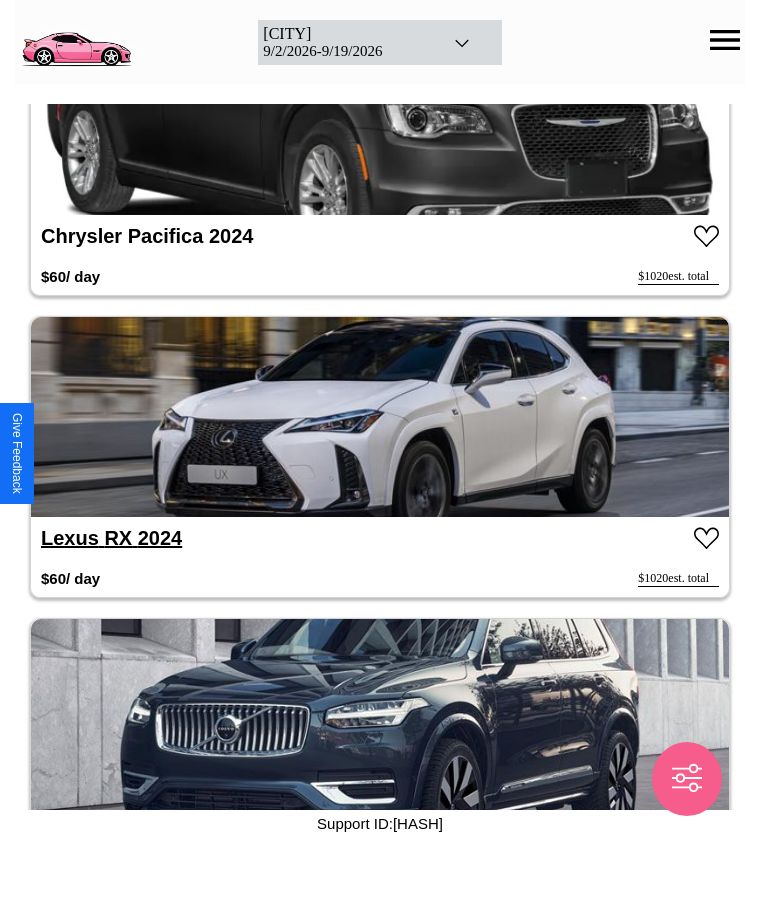 click on "Lexus   RX   2024" at bounding box center [111, 538] 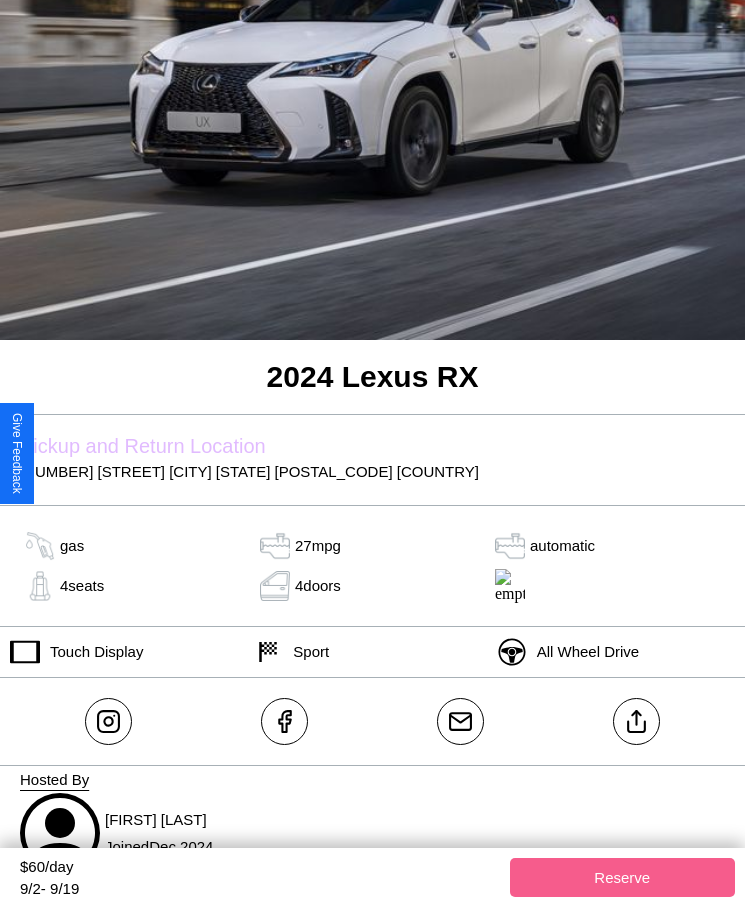 scroll, scrollTop: 346, scrollLeft: 0, axis: vertical 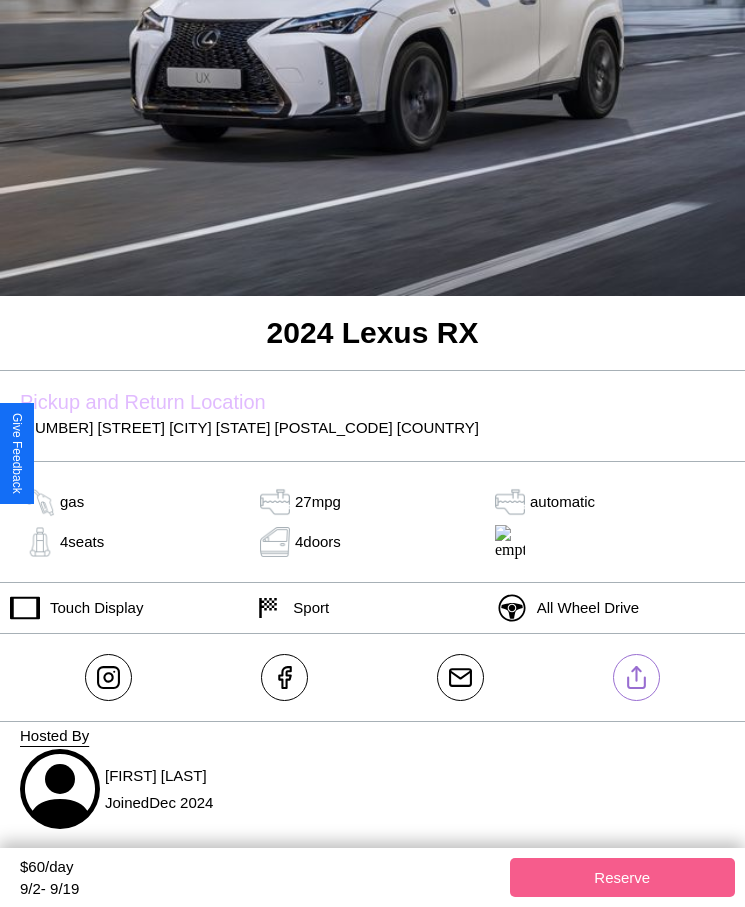 click 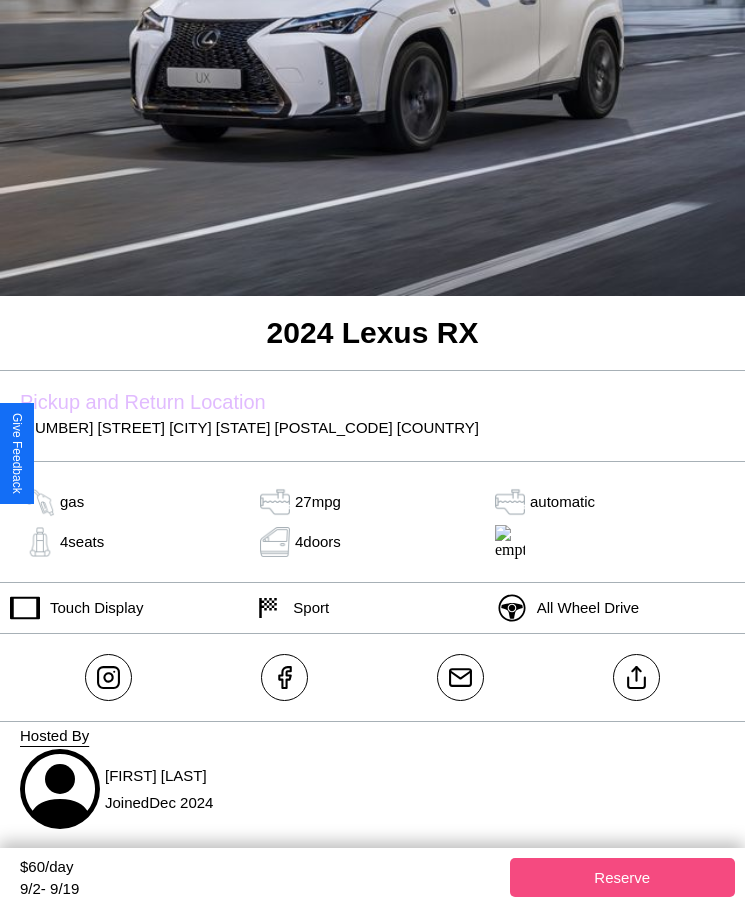click on "Reserve" at bounding box center [623, 877] 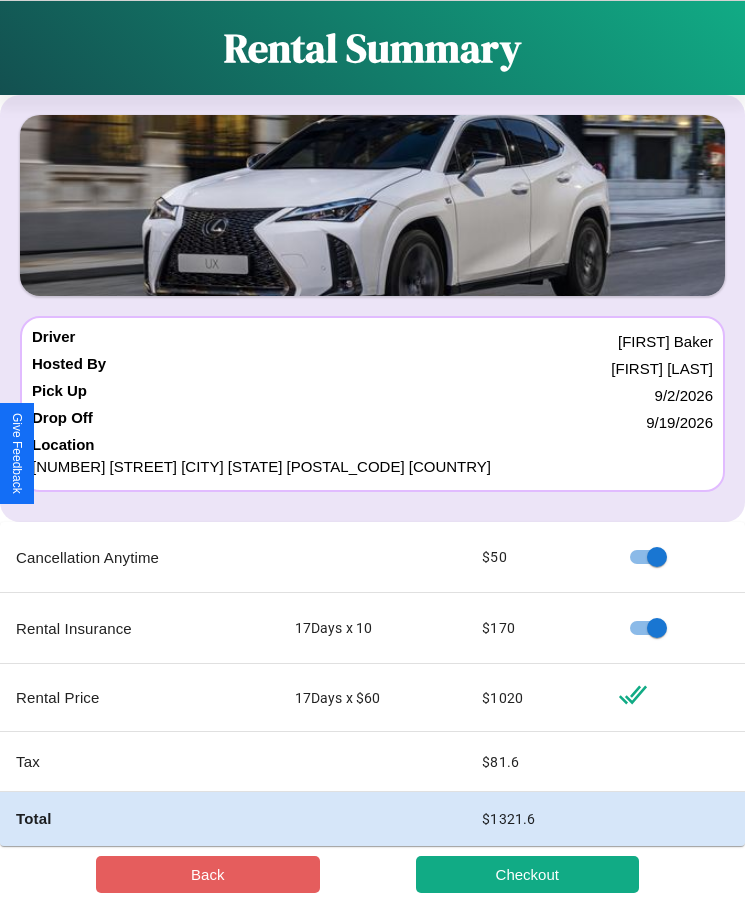 scroll, scrollTop: 23, scrollLeft: 0, axis: vertical 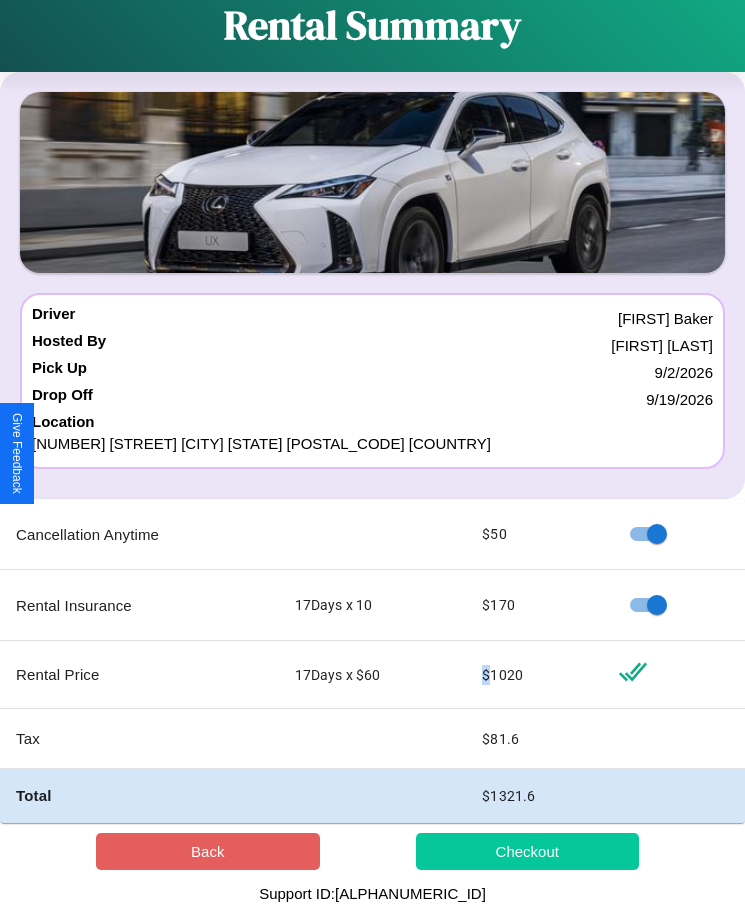 click on "Checkout" at bounding box center (528, 851) 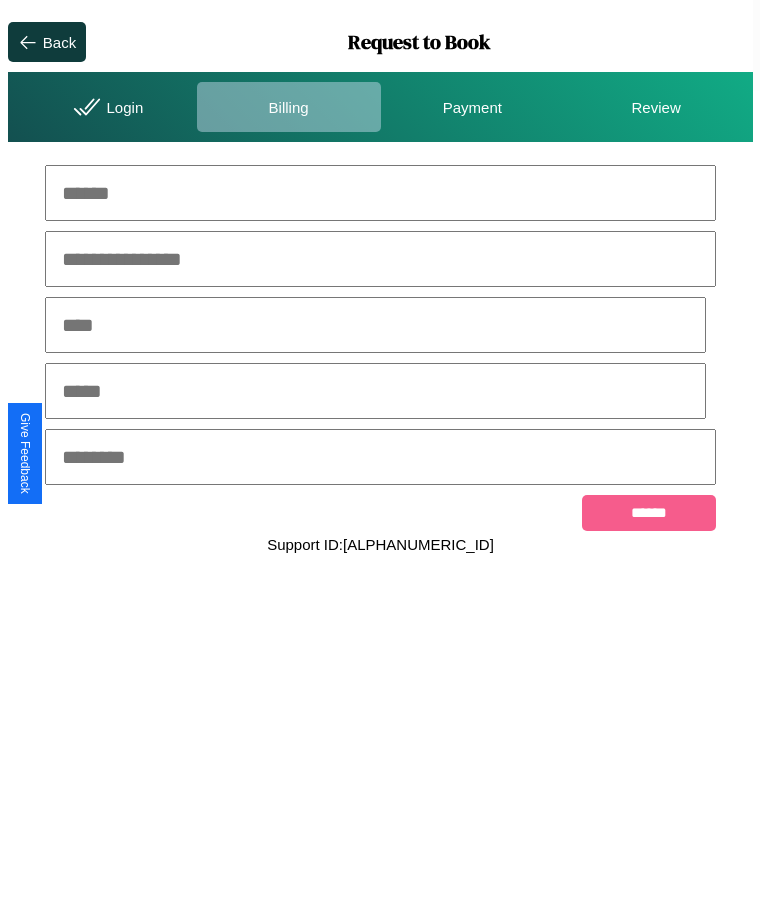 scroll, scrollTop: 0, scrollLeft: 0, axis: both 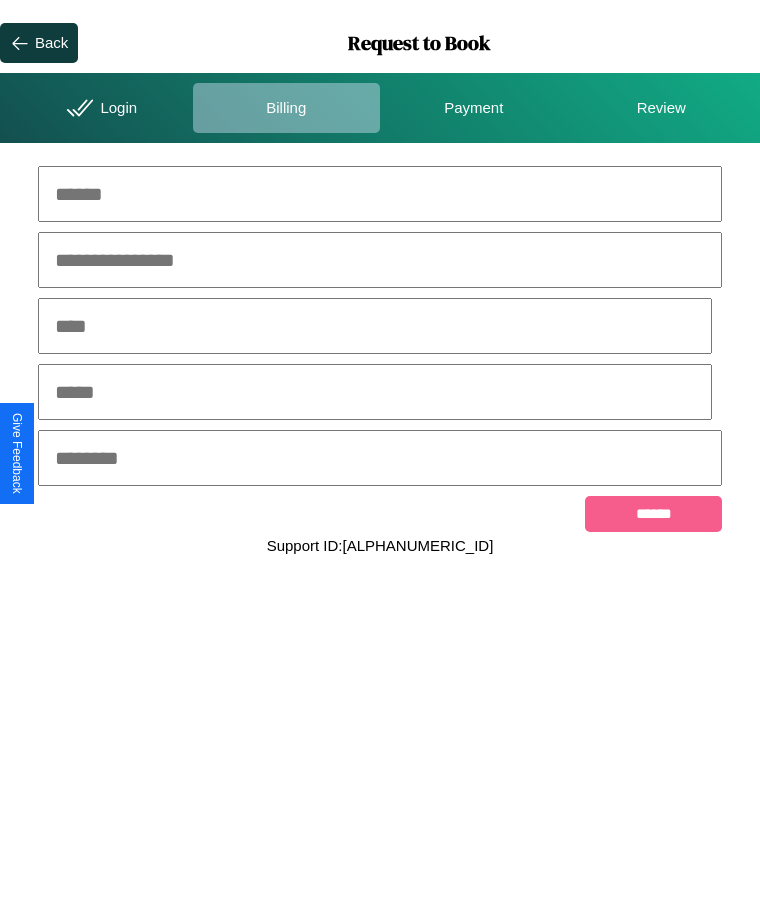 click at bounding box center (380, 194) 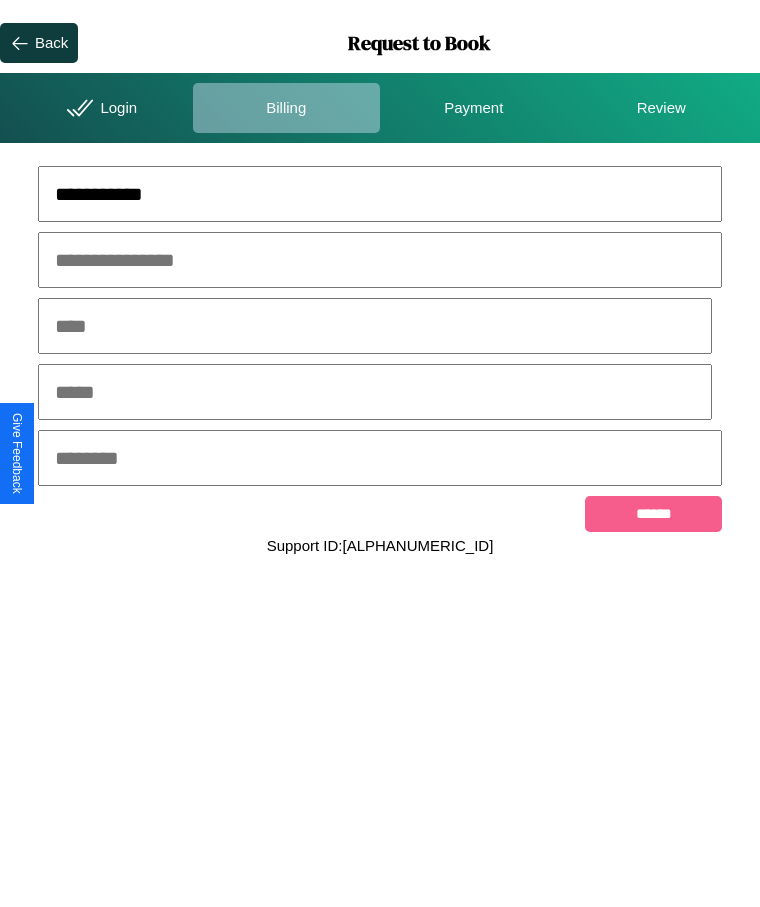 type on "**********" 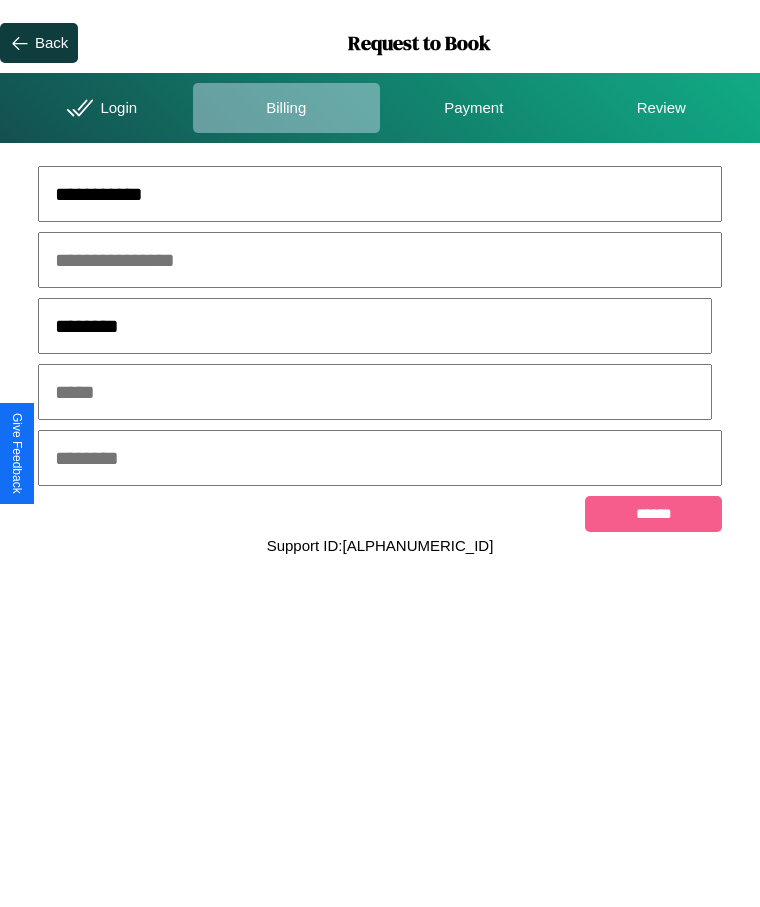 type on "********" 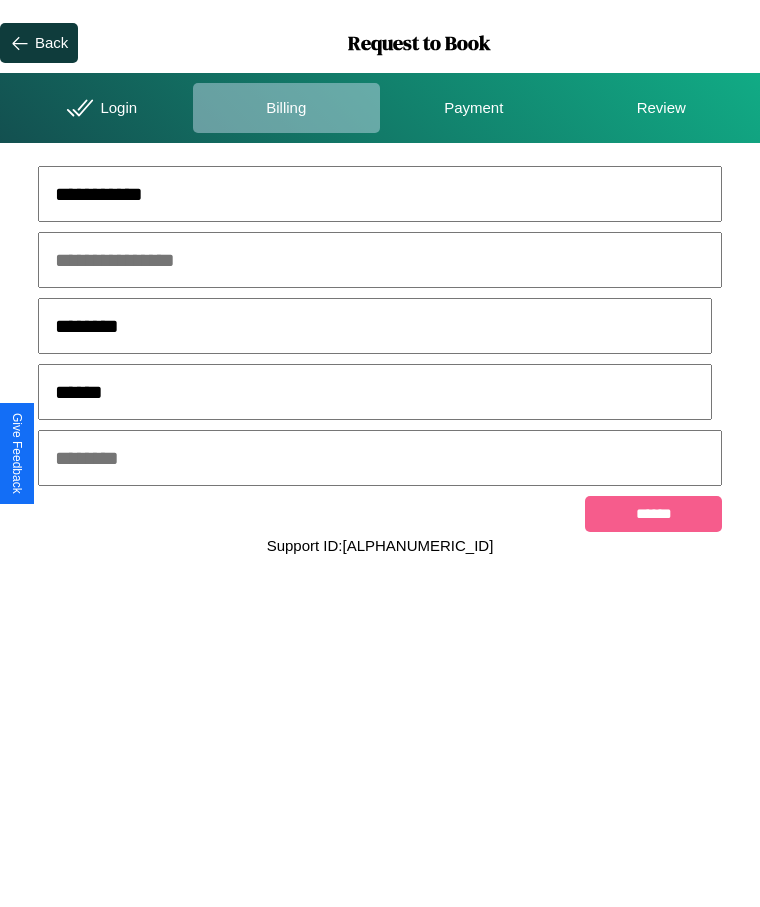 type on "******" 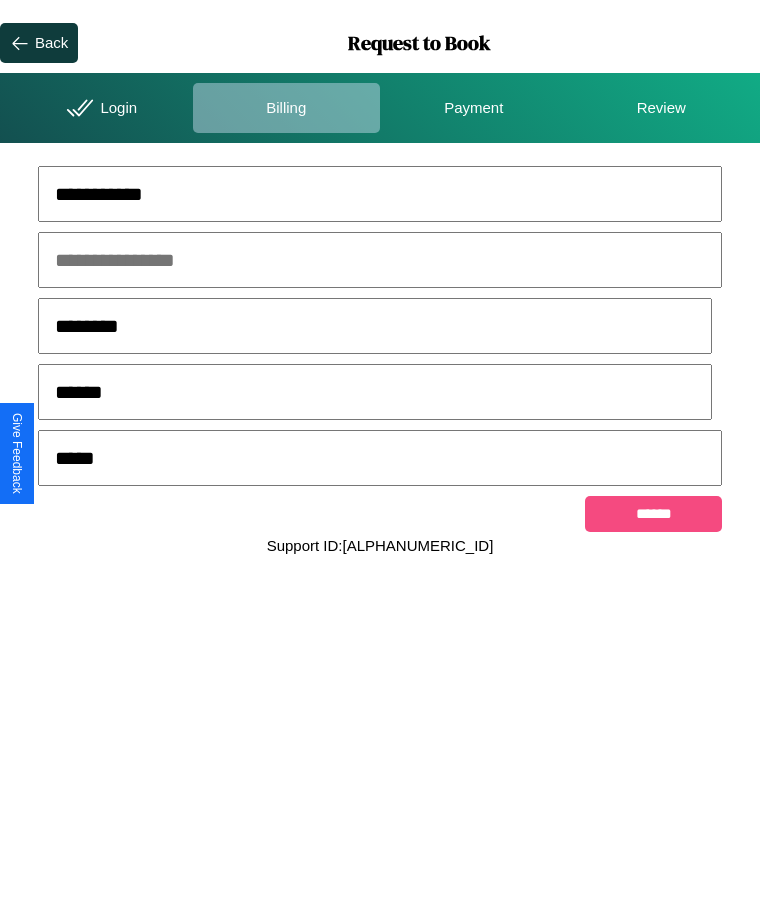 type on "*****" 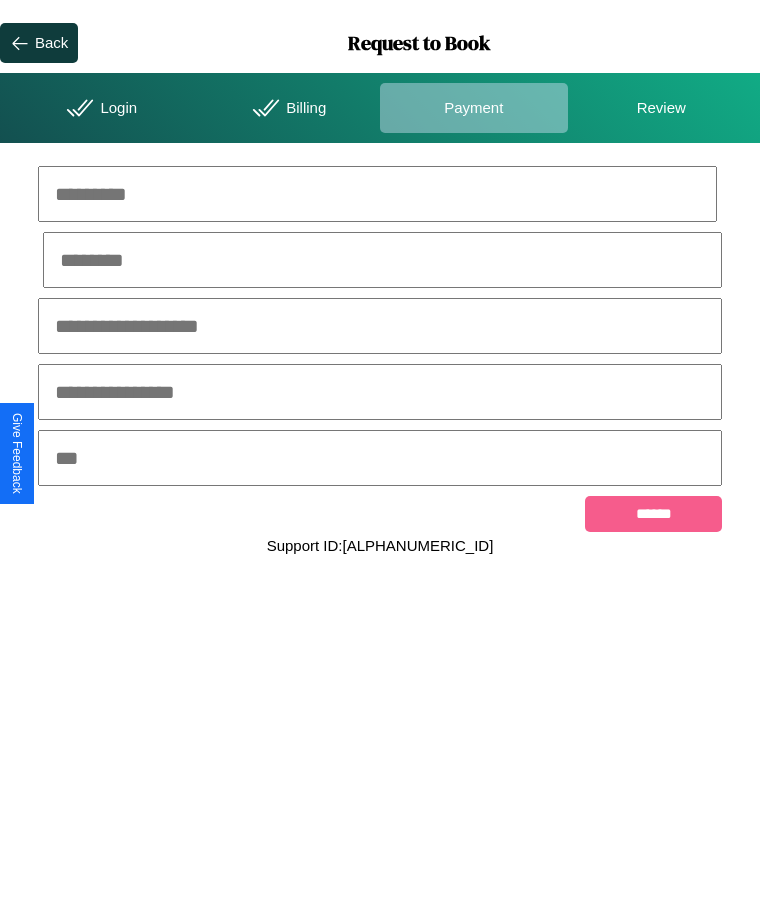 click at bounding box center (377, 194) 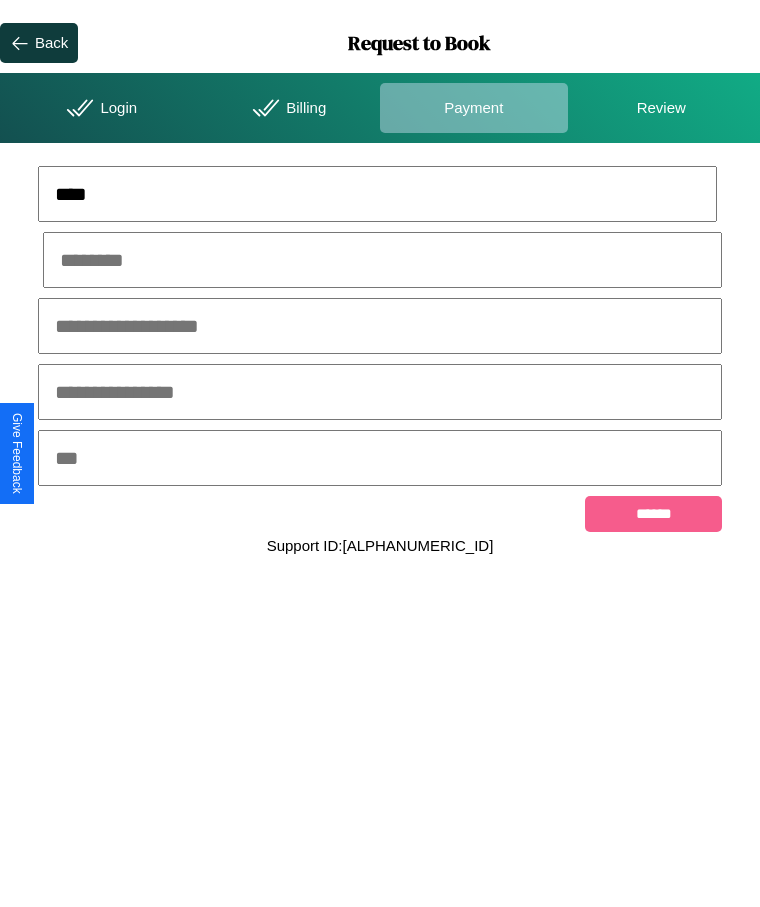 type on "****" 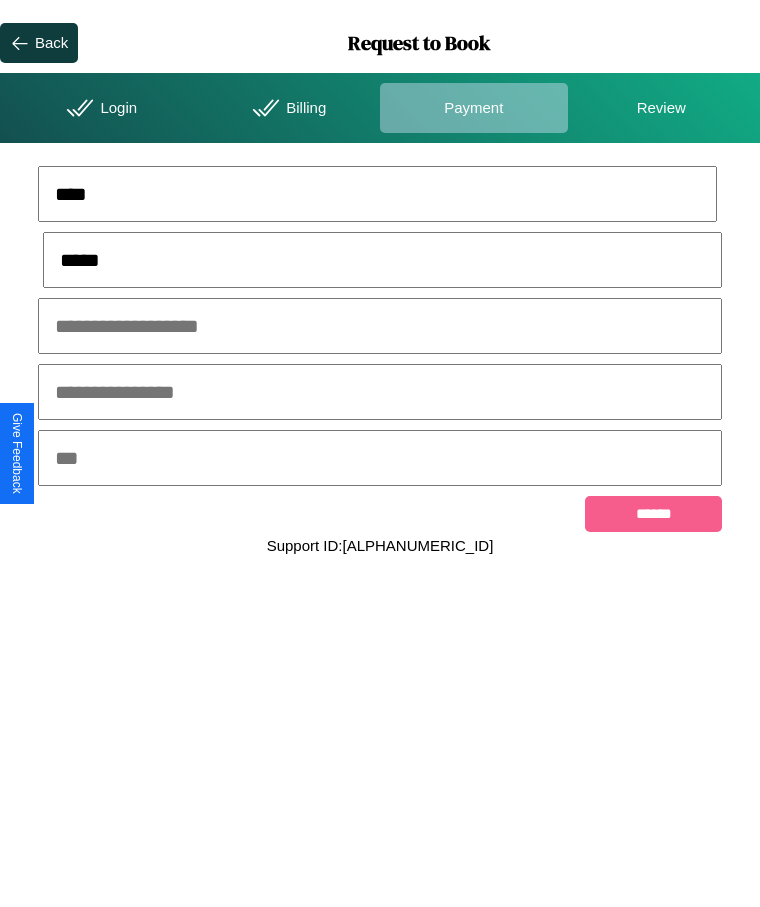 type on "*****" 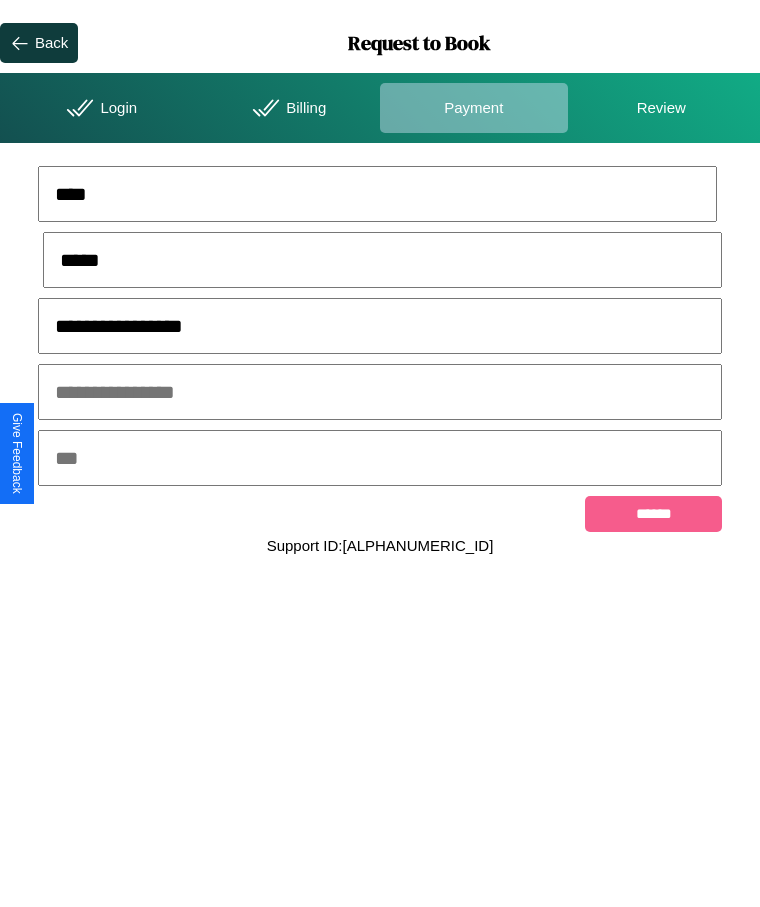 type on "**********" 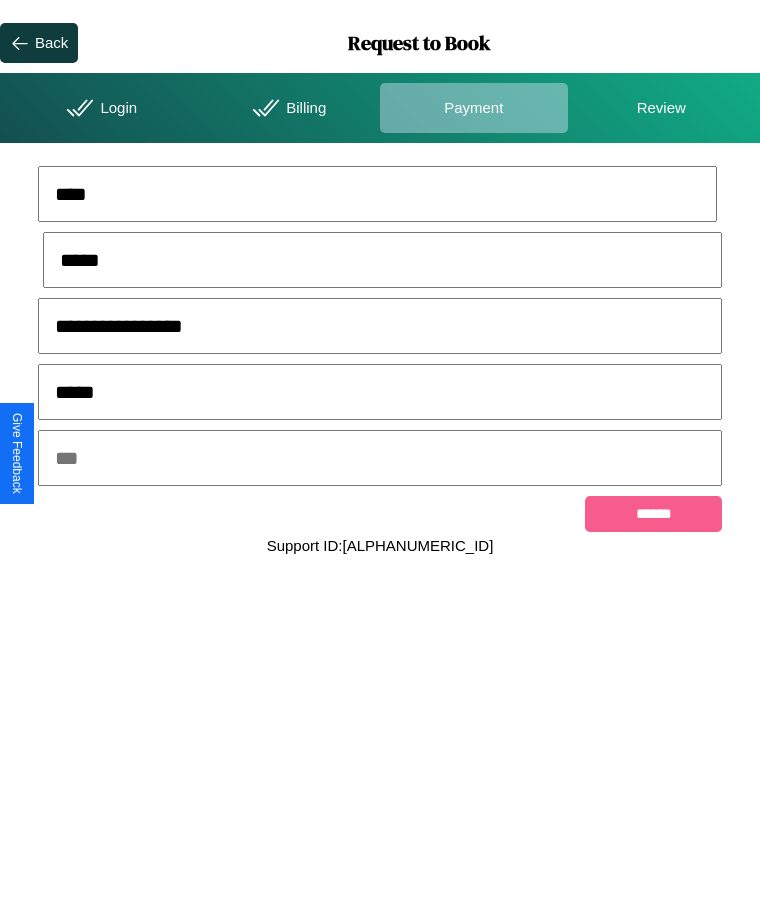 type on "*****" 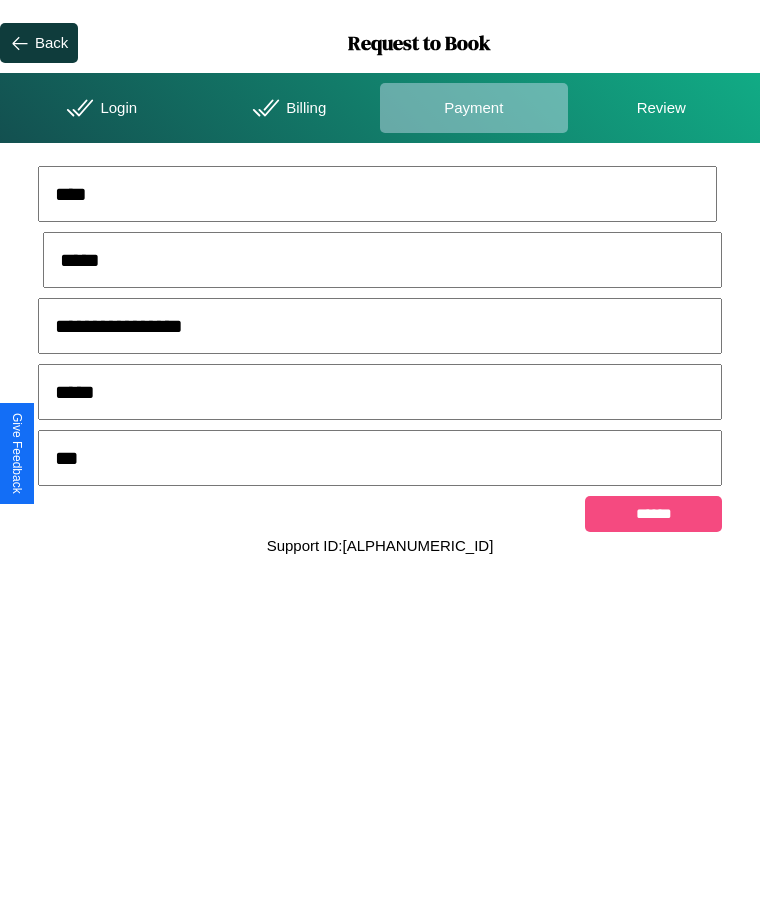 type on "***" 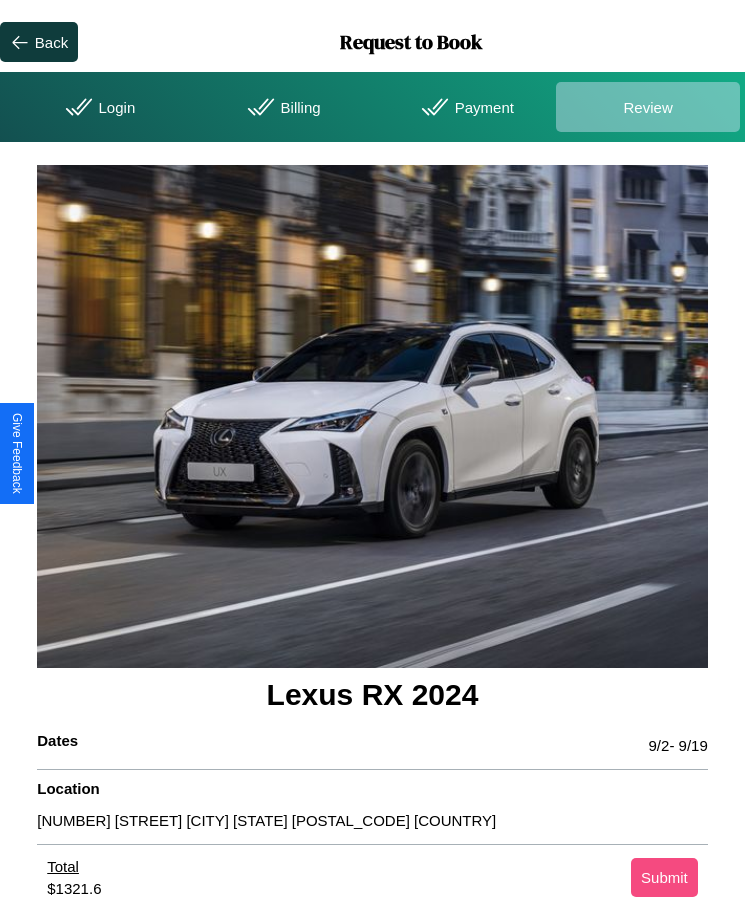 click on "Submit" at bounding box center (664, 877) 